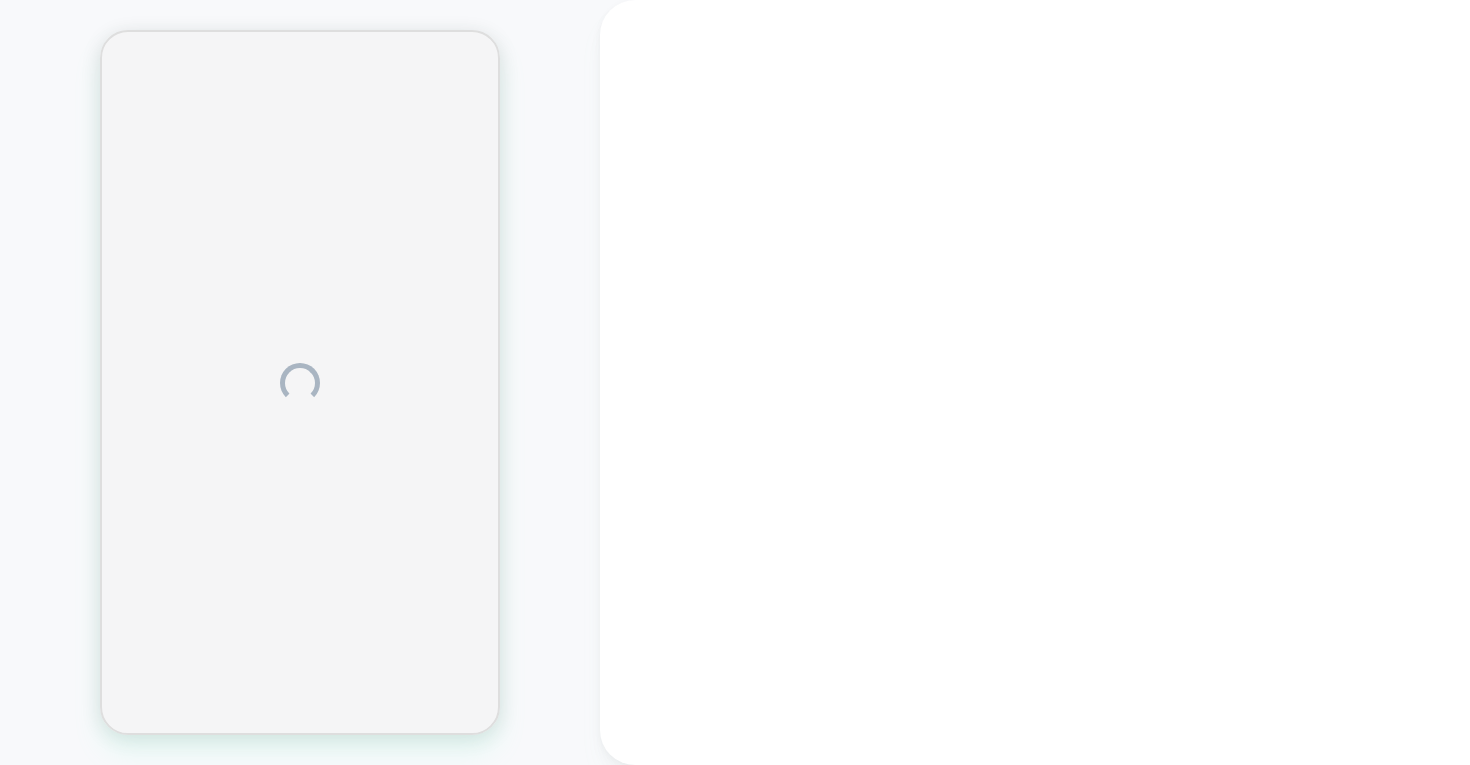 scroll, scrollTop: 0, scrollLeft: 0, axis: both 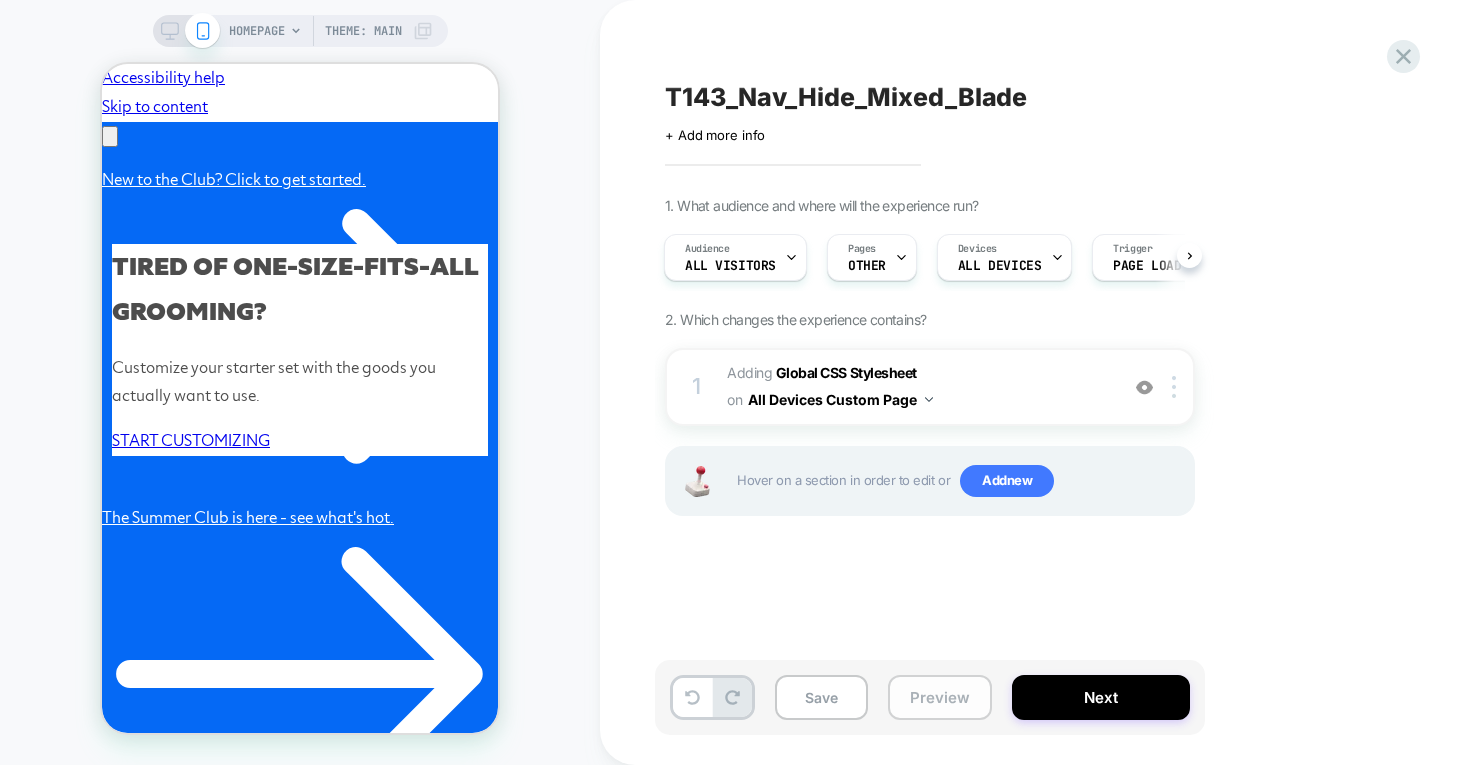 click on "Preview" at bounding box center [940, 697] 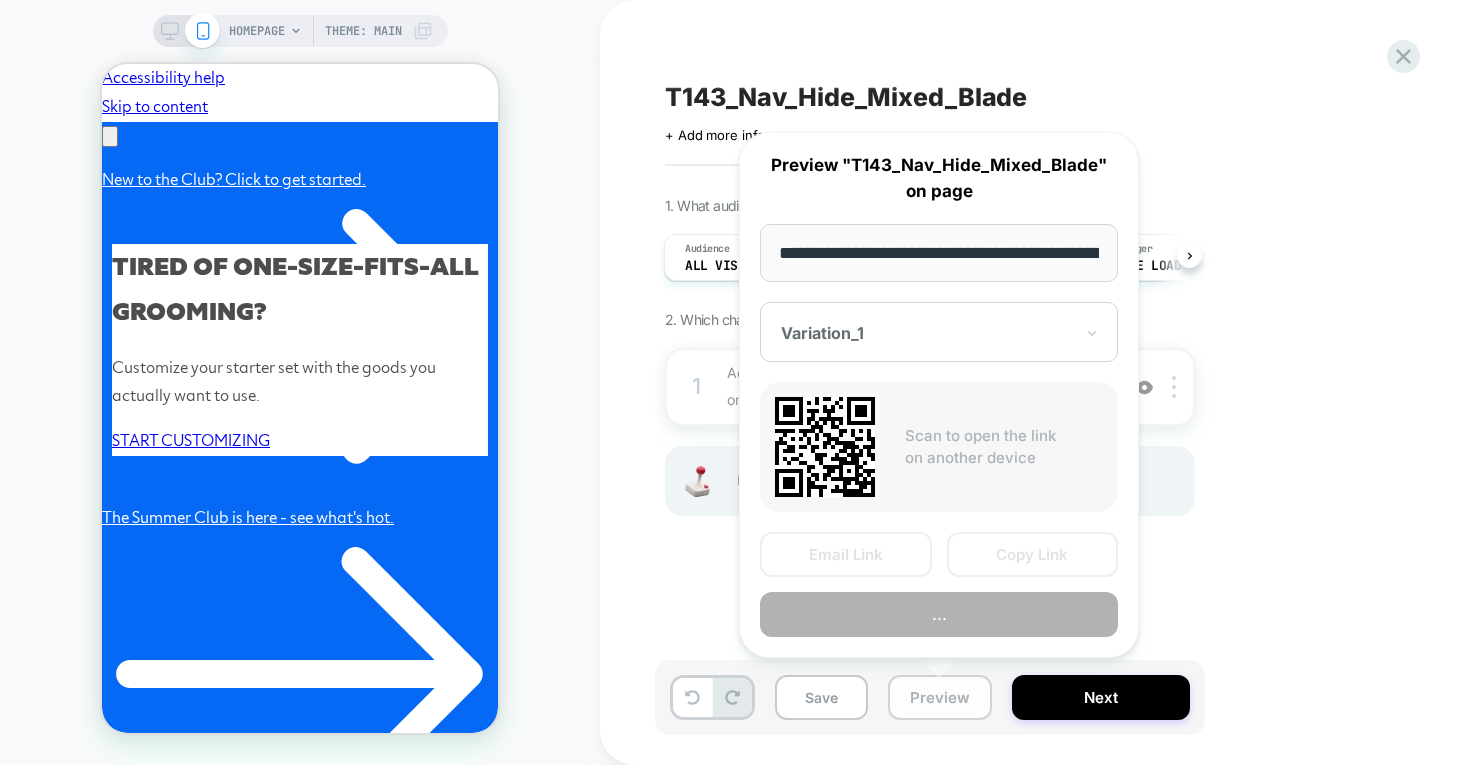 scroll, scrollTop: 0, scrollLeft: 92, axis: horizontal 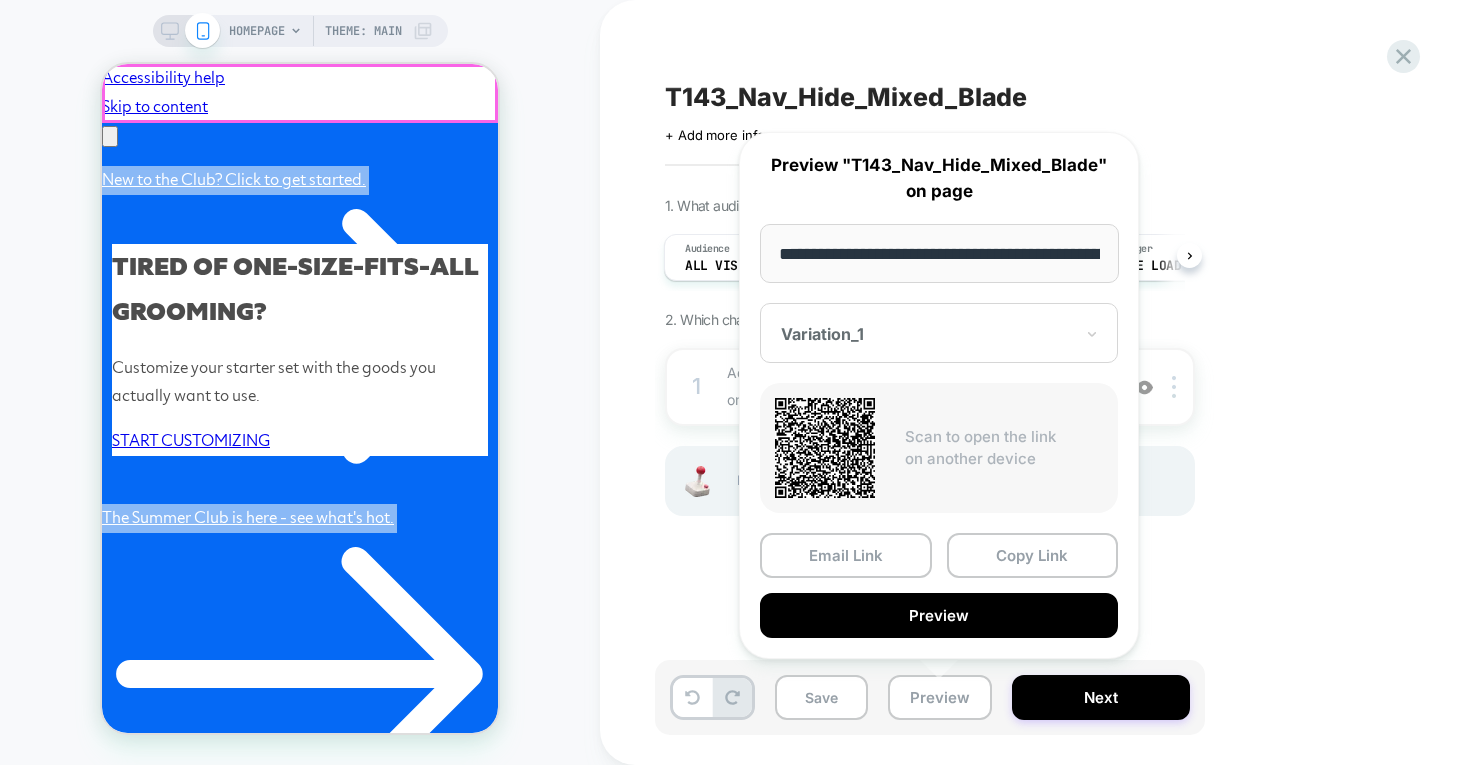 drag, startPoint x: 325, startPoint y: 135, endPoint x: 253, endPoint y: 9, distance: 145.12064 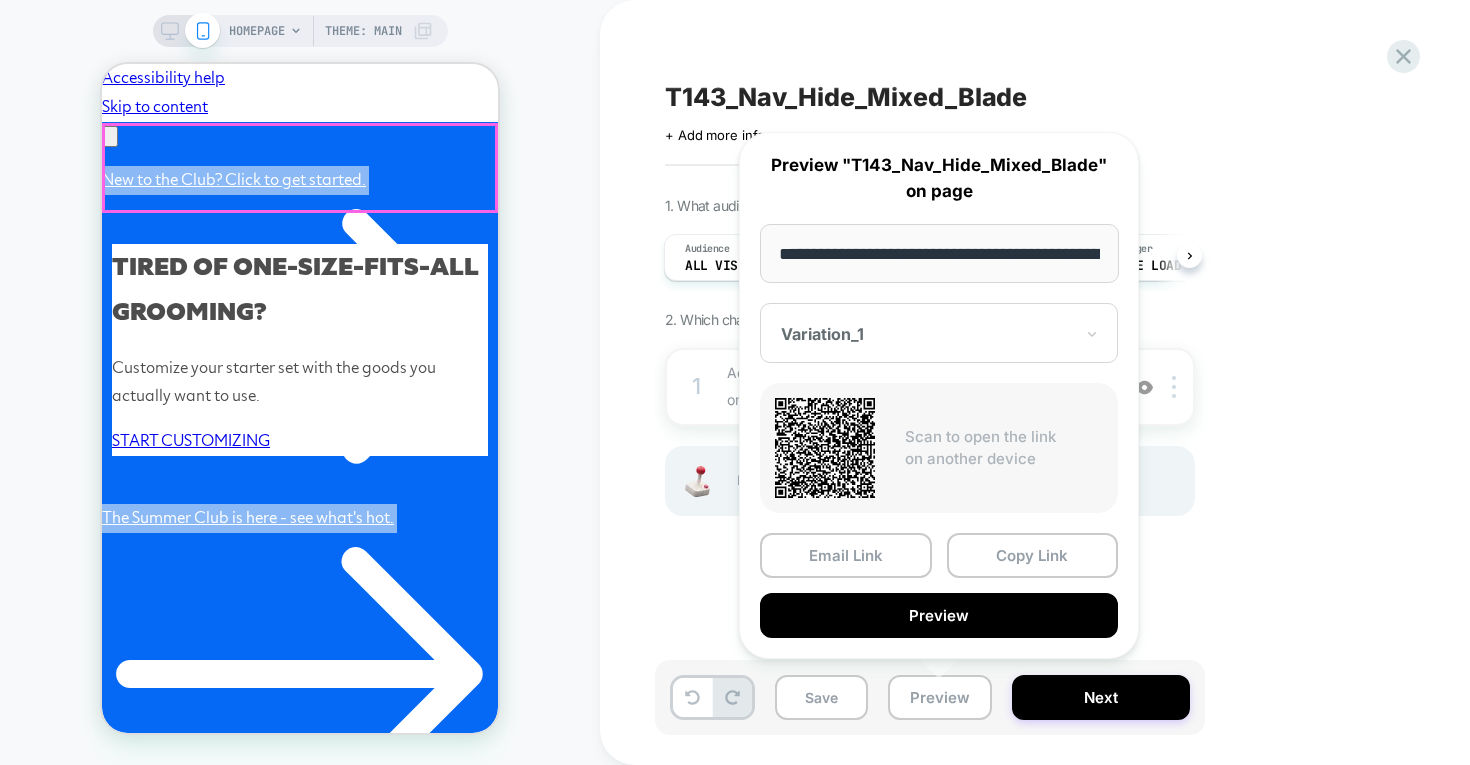 scroll, scrollTop: 0, scrollLeft: 0, axis: both 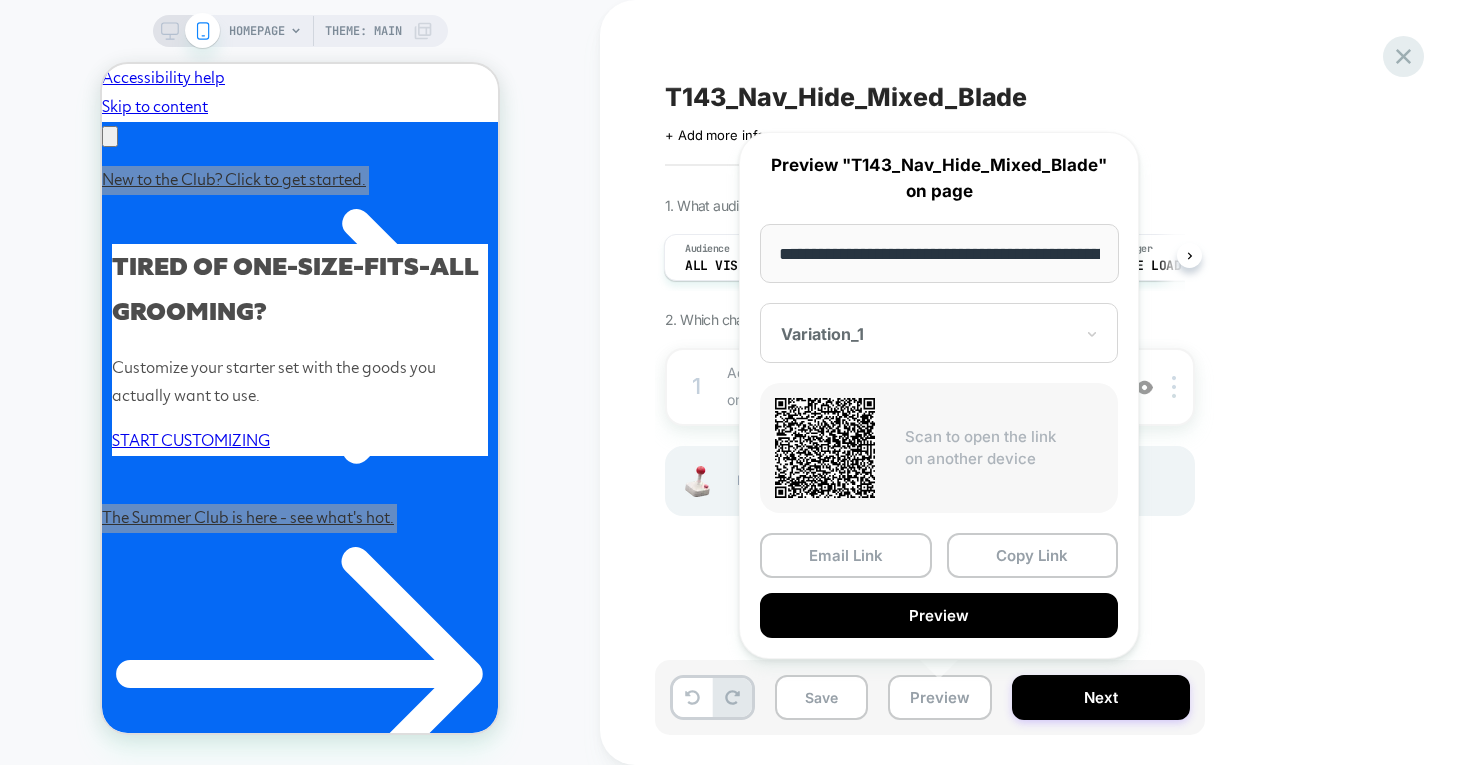 click 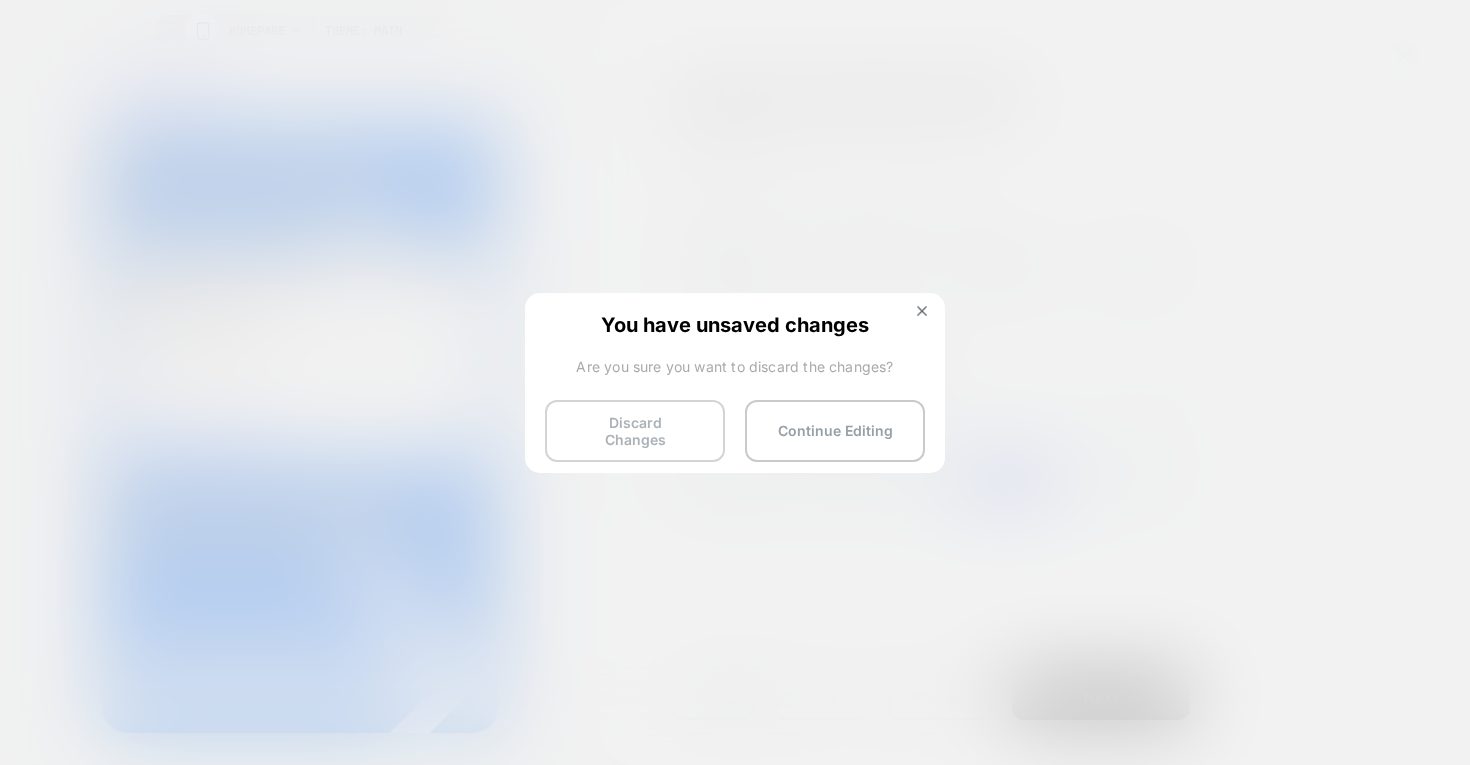 click on "Discard Changes" at bounding box center (635, 431) 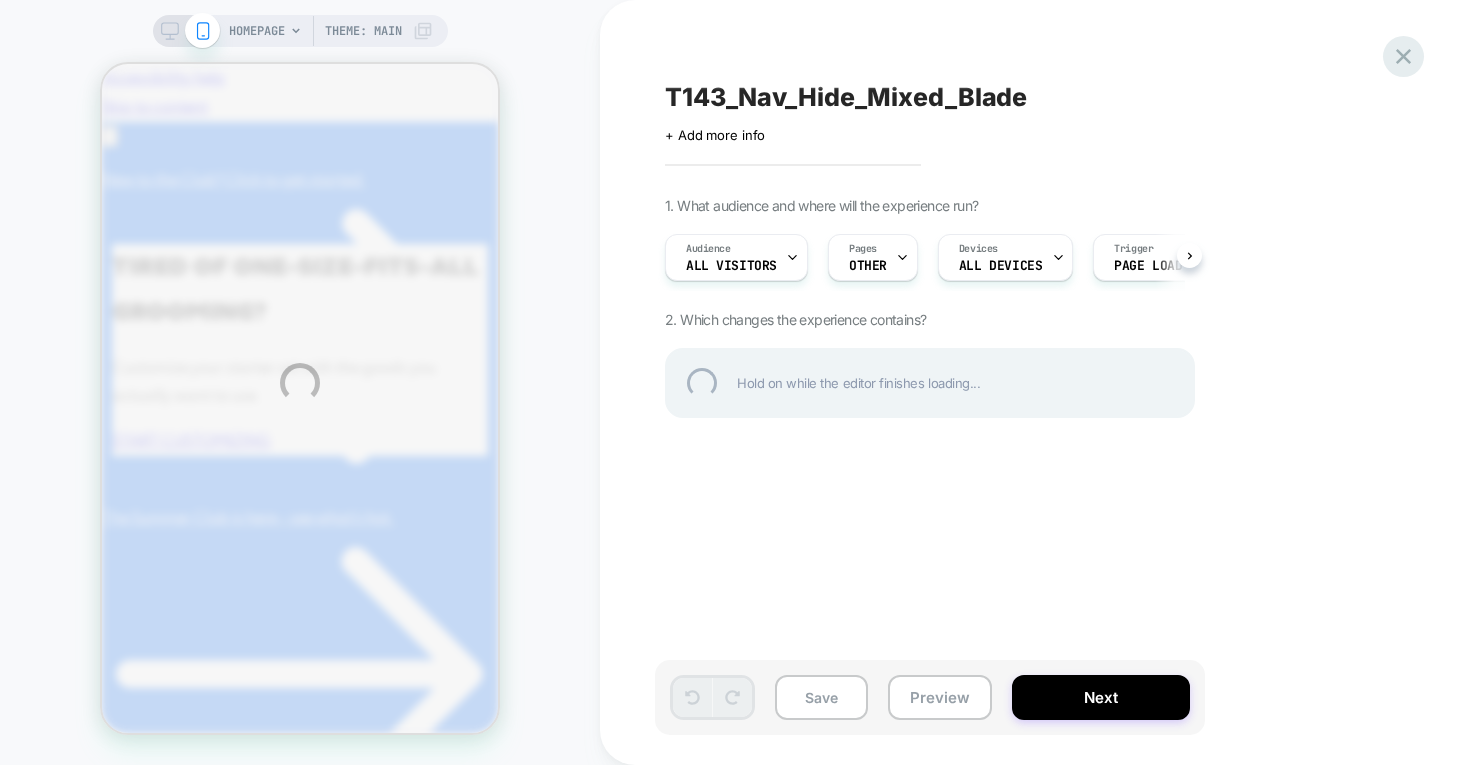 scroll, scrollTop: 0, scrollLeft: 0, axis: both 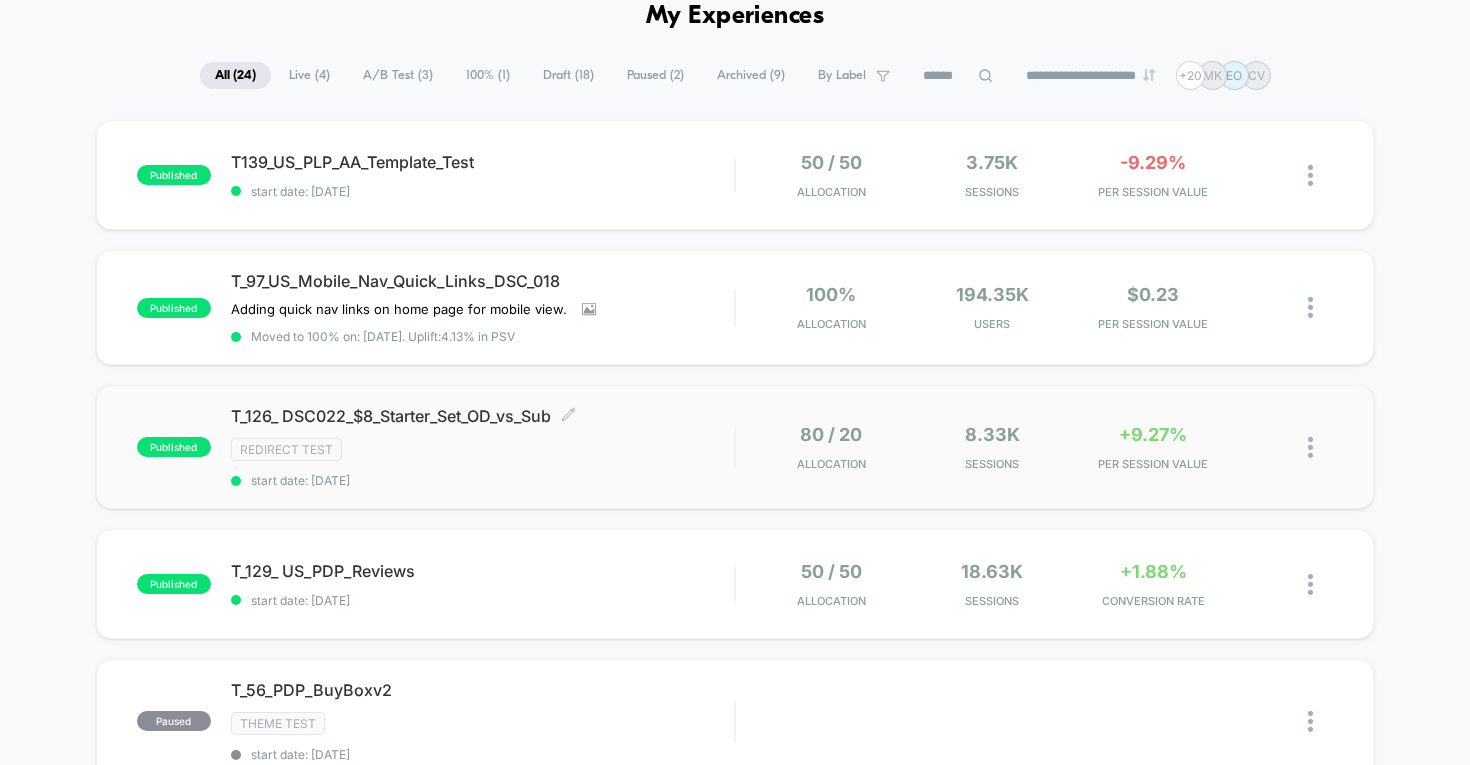 click on "T_126_ DSC022_$8_Starter_Set_OD_vs_Sub Click to edit experience details" at bounding box center [483, 416] 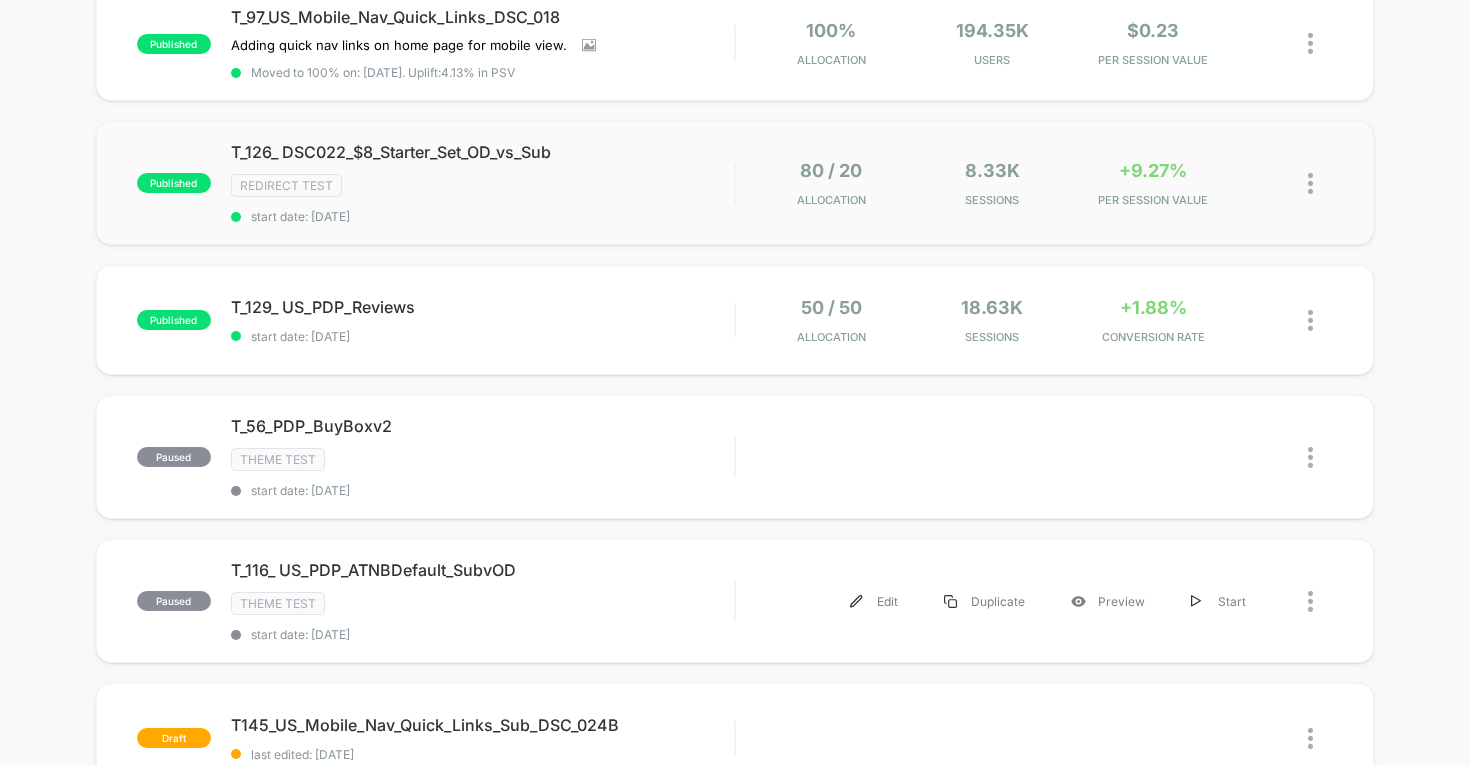 scroll, scrollTop: 0, scrollLeft: 0, axis: both 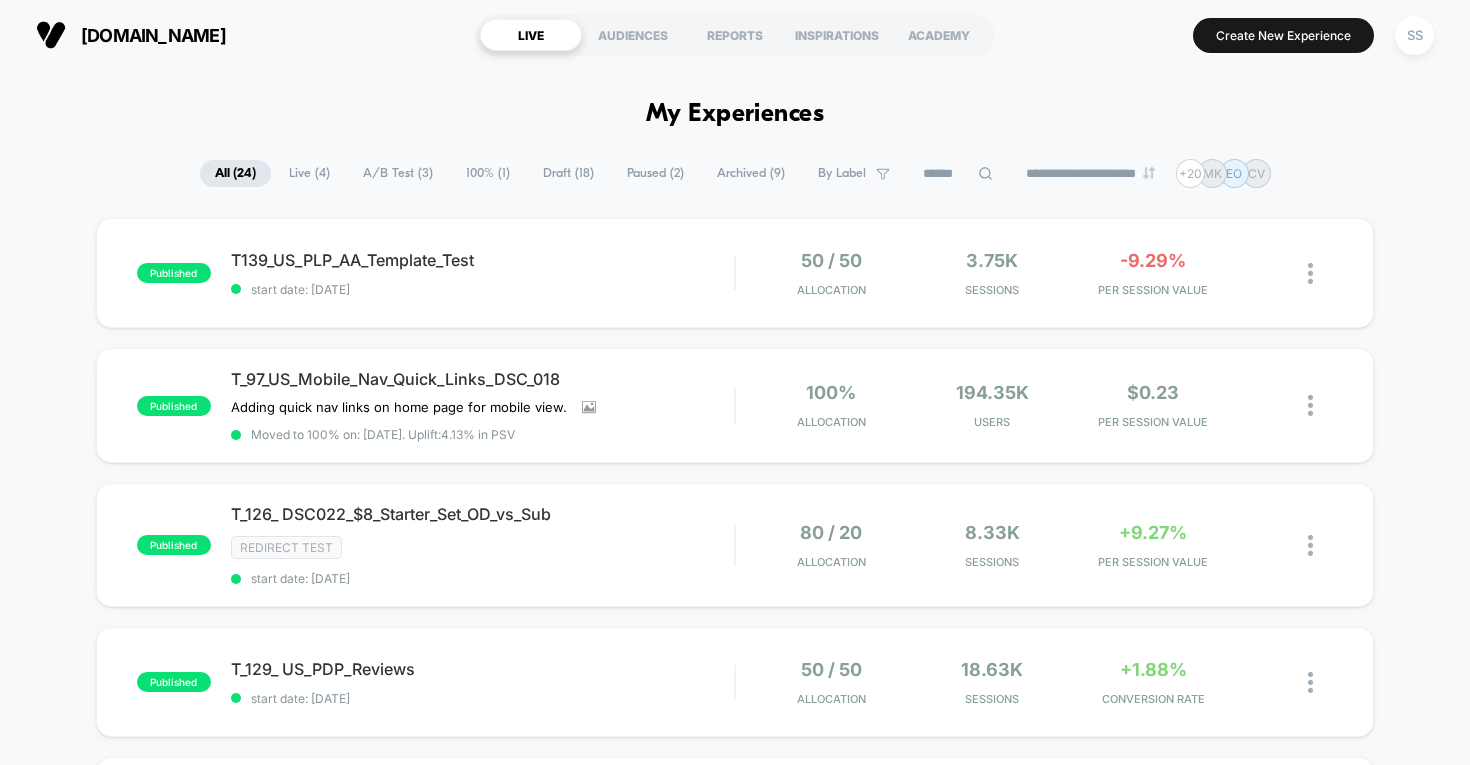 click on "Draft ( 18 )" at bounding box center (568, 173) 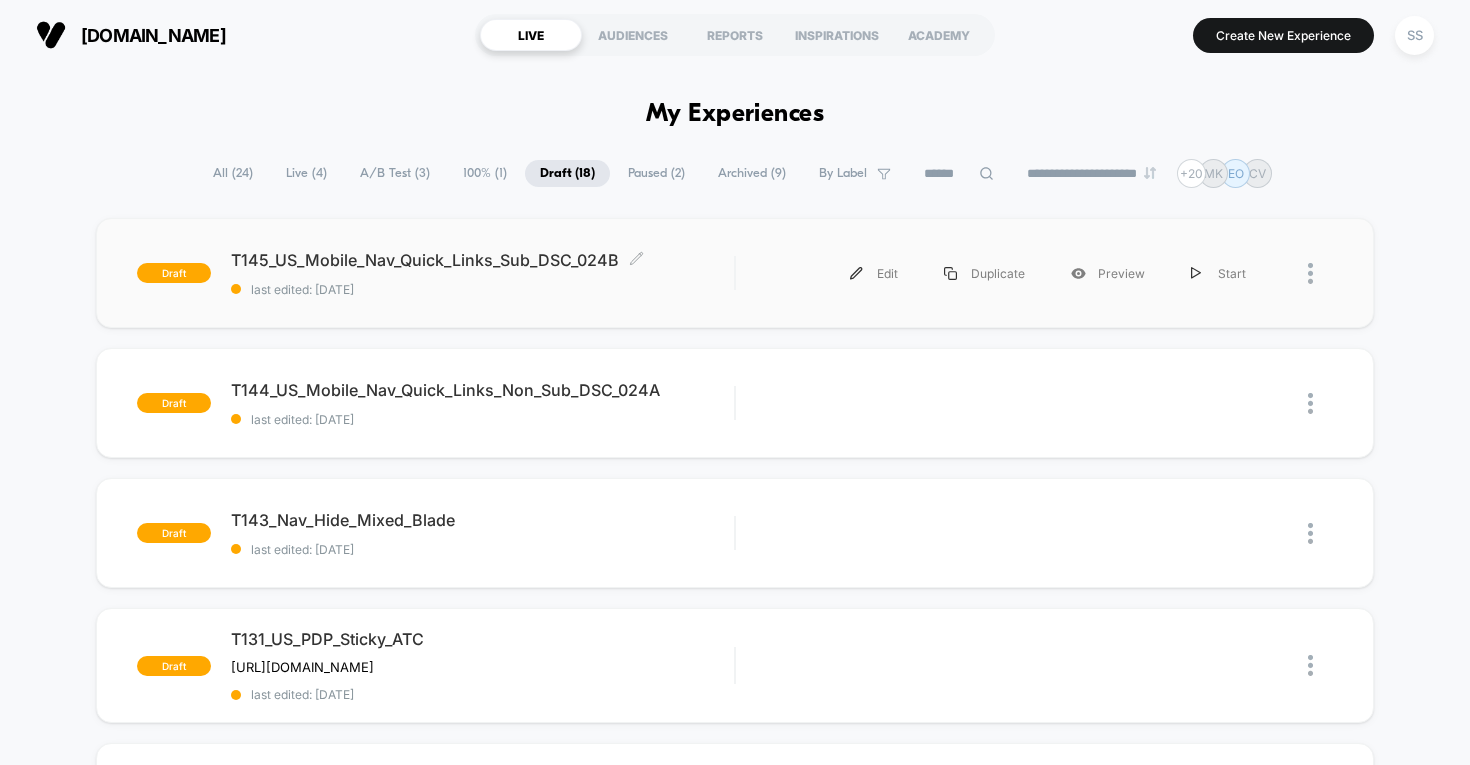 click on "T145_US_Mobile_Nav_Quick_Links_Sub_DSC_024B Click to edit experience details" at bounding box center [483, 260] 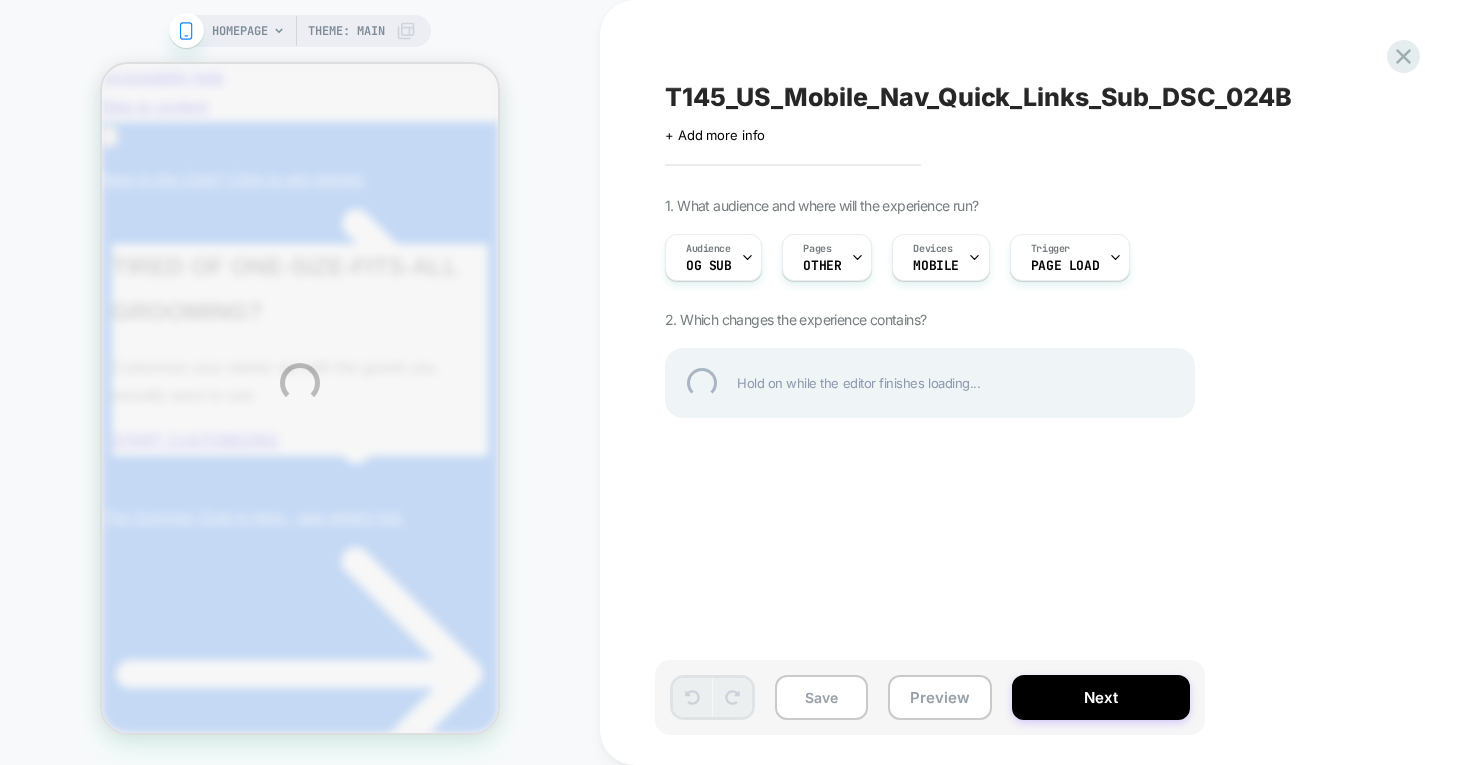 scroll, scrollTop: 0, scrollLeft: 0, axis: both 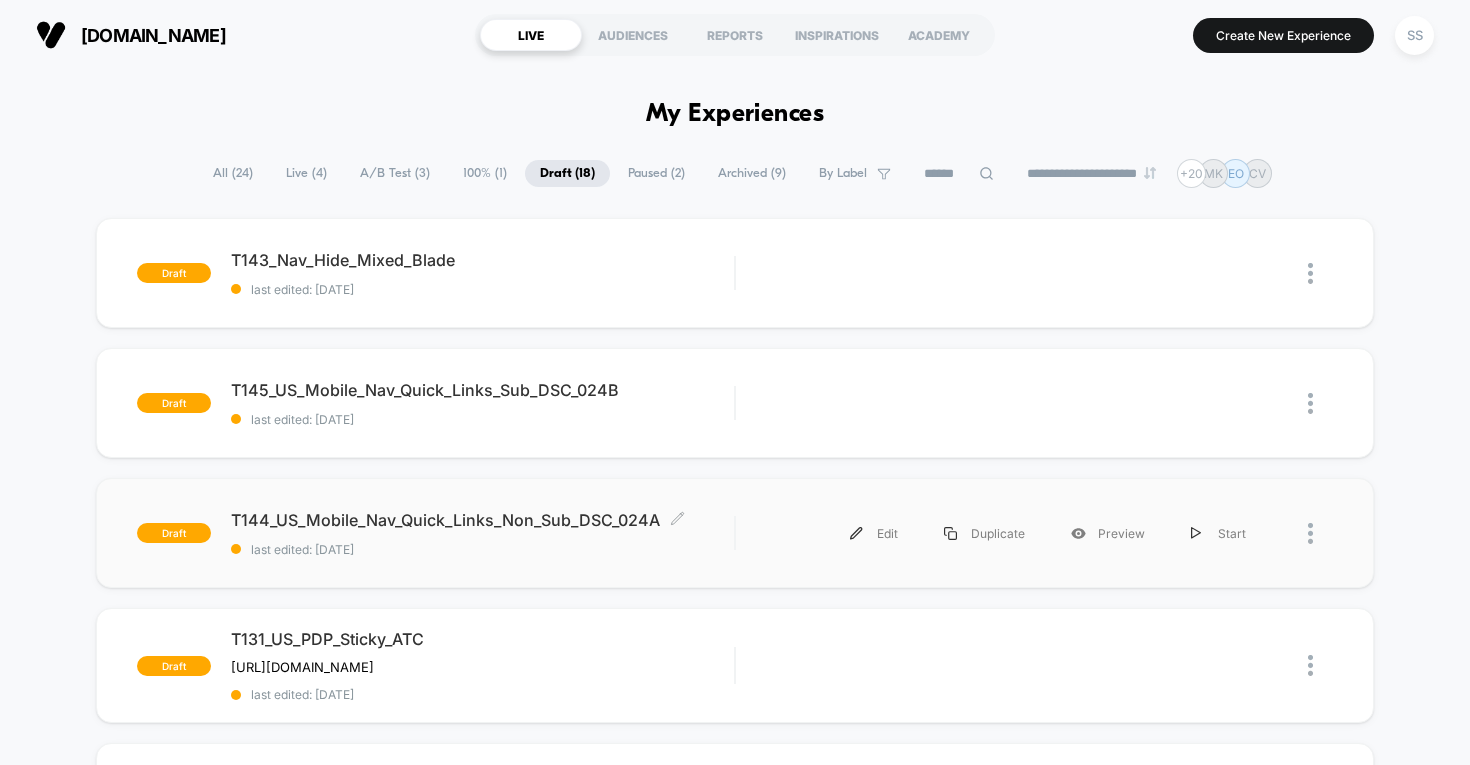 click on "T144_US_Mobile_Nav_Quick_Links_Non_Sub_DSC_024A Click to edit experience details" at bounding box center (483, 520) 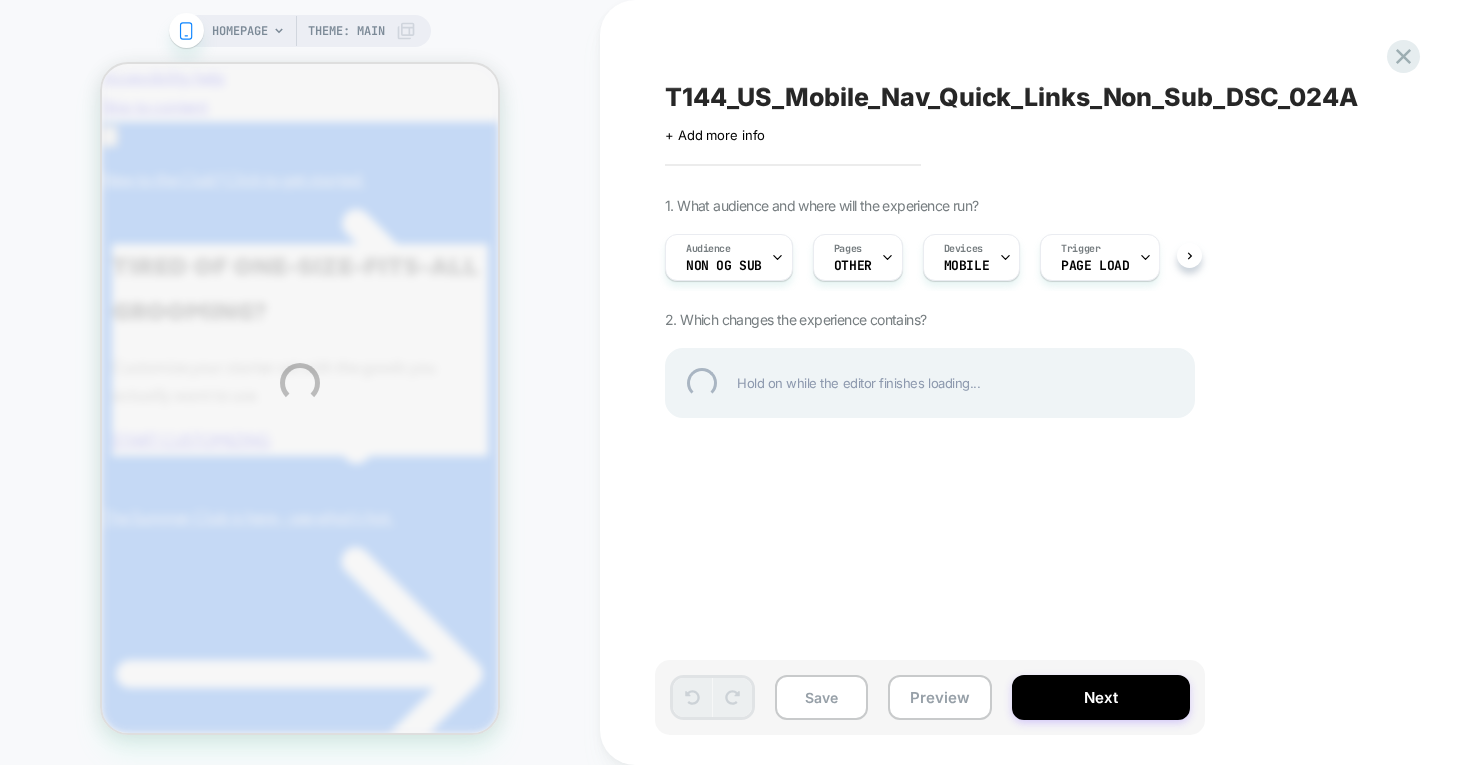 scroll, scrollTop: 0, scrollLeft: 0, axis: both 